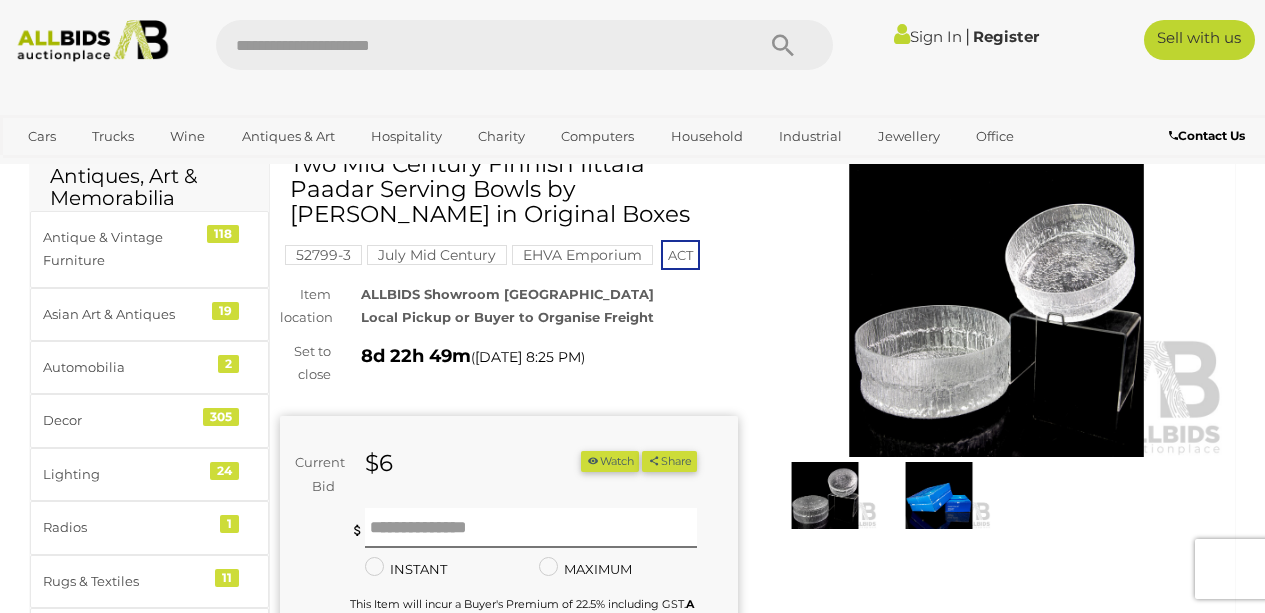 scroll, scrollTop: 95, scrollLeft: 0, axis: vertical 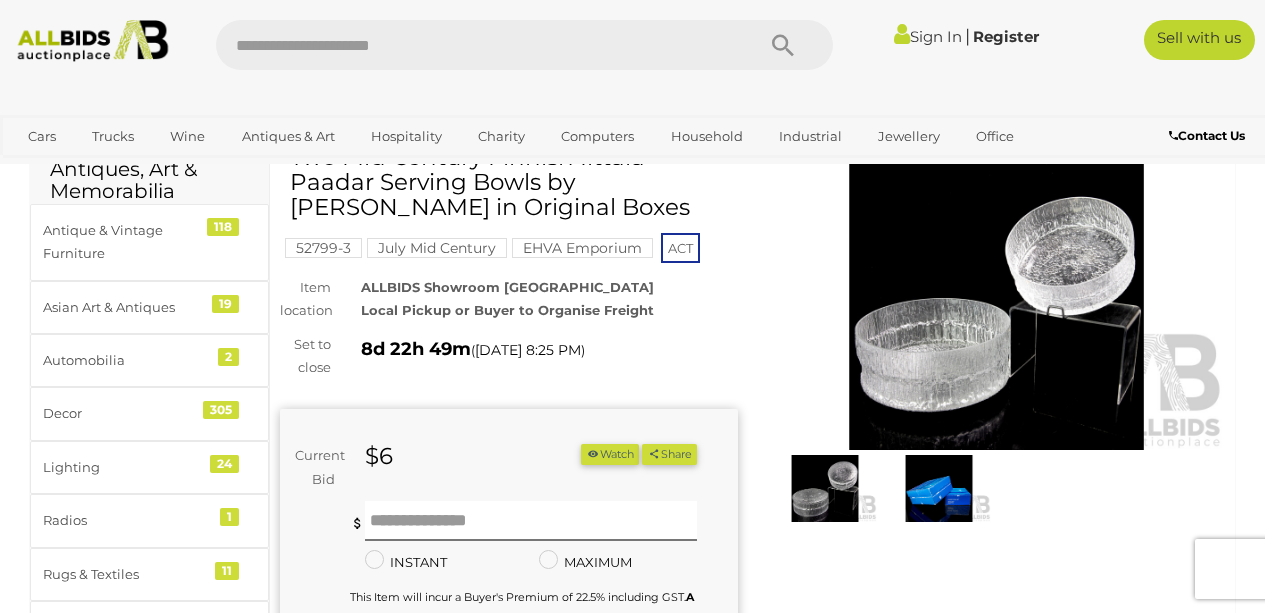 click at bounding box center [997, 302] 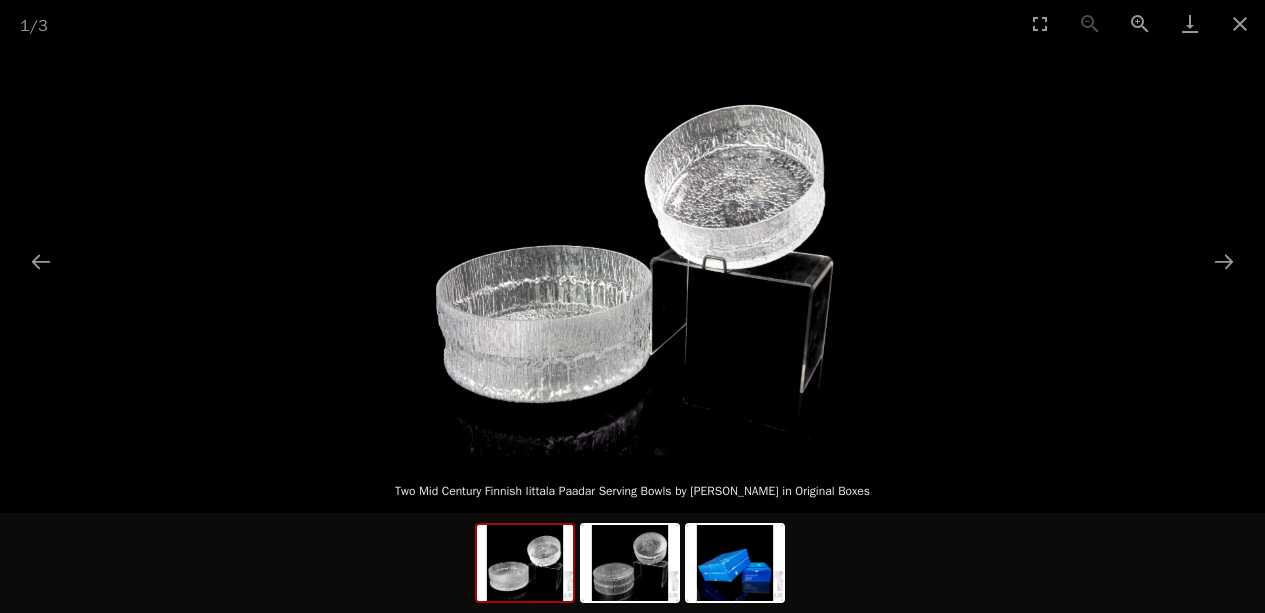 click at bounding box center [632, 251] 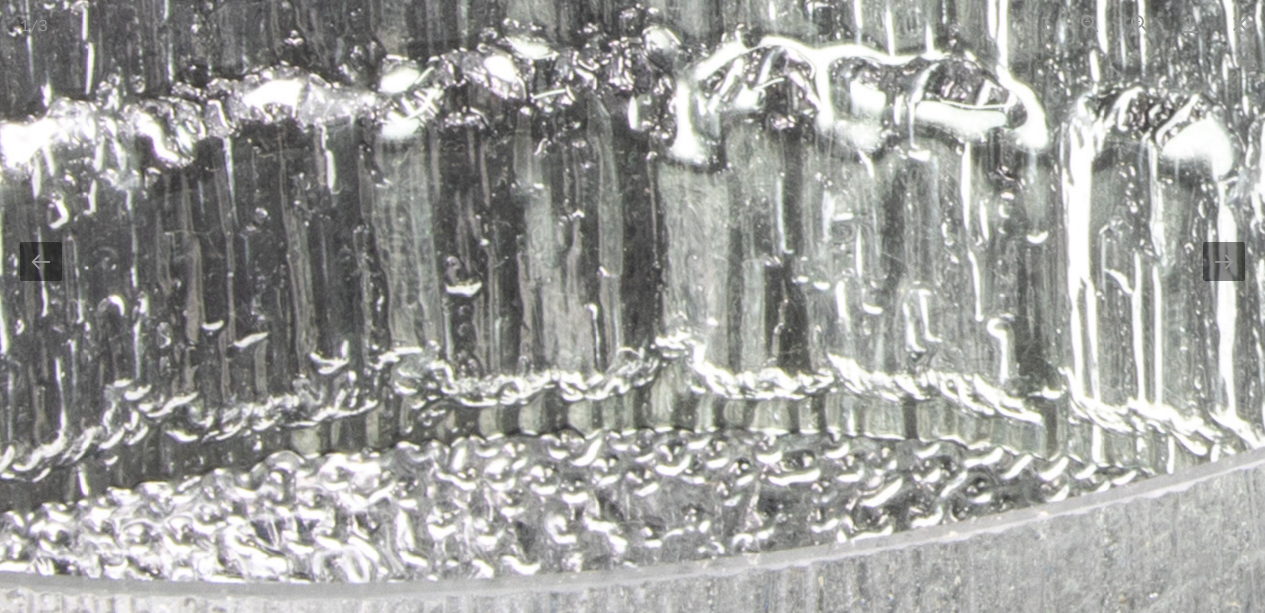 click at bounding box center (1569, -254) 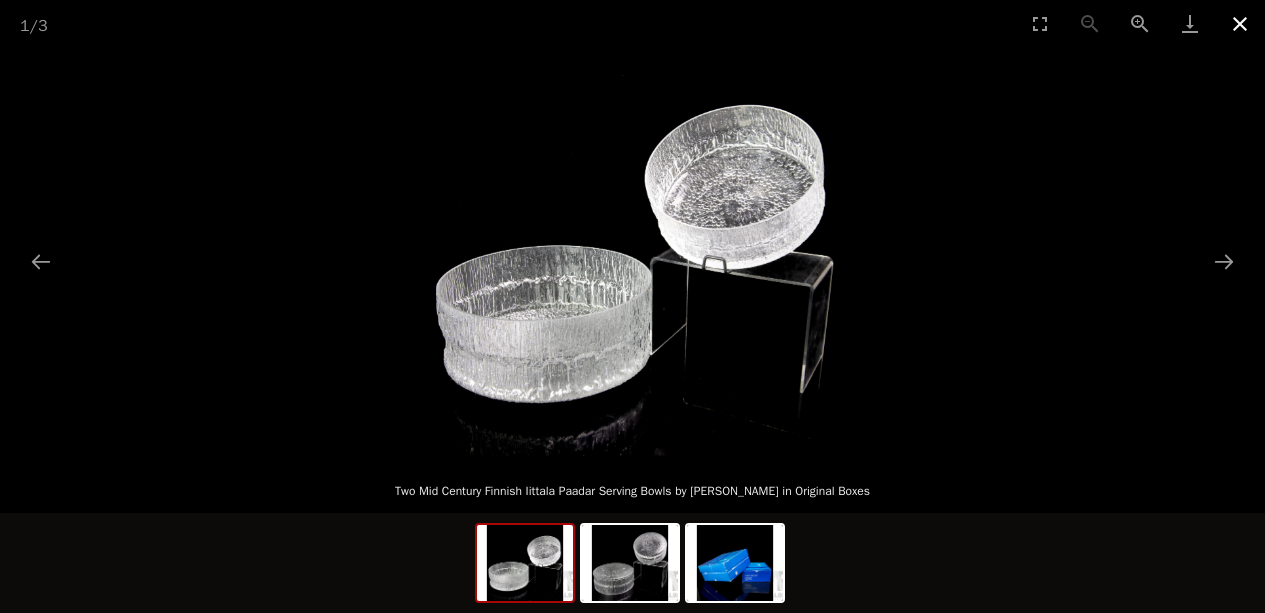 click at bounding box center (1240, 23) 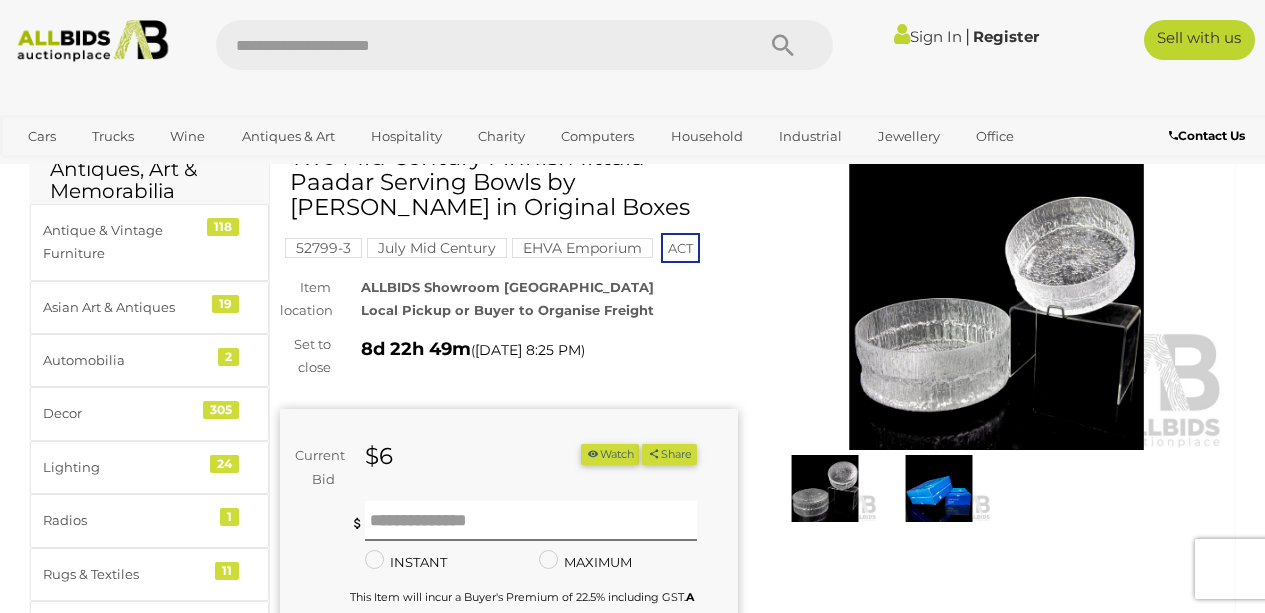 scroll, scrollTop: 0, scrollLeft: 0, axis: both 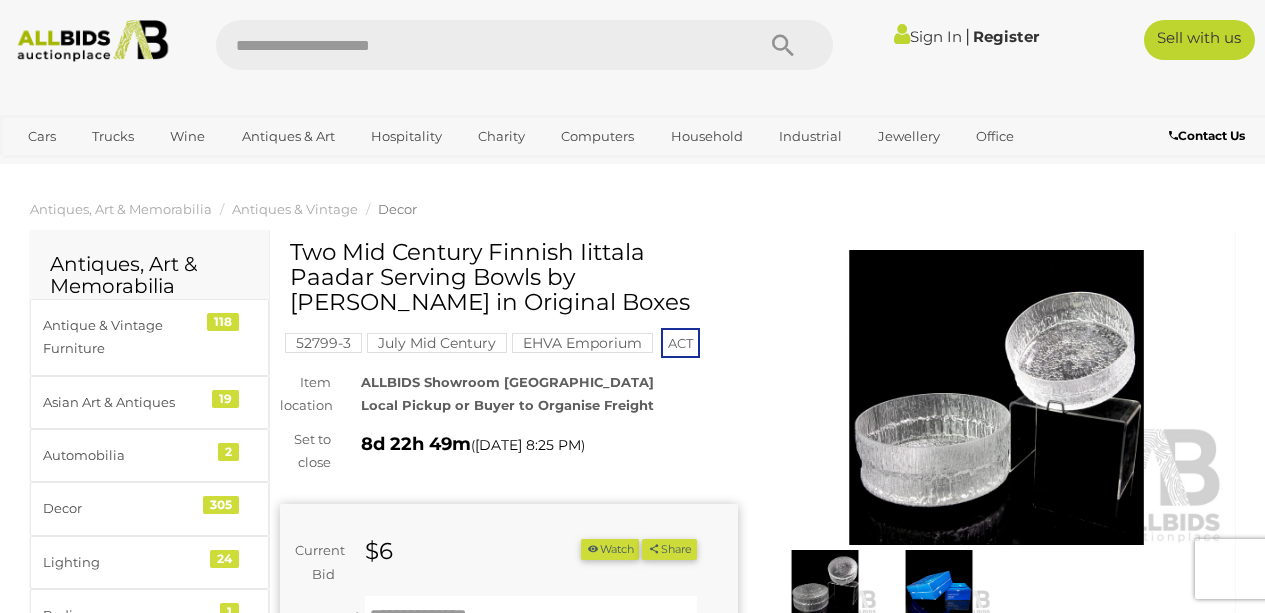 click at bounding box center [939, 583] 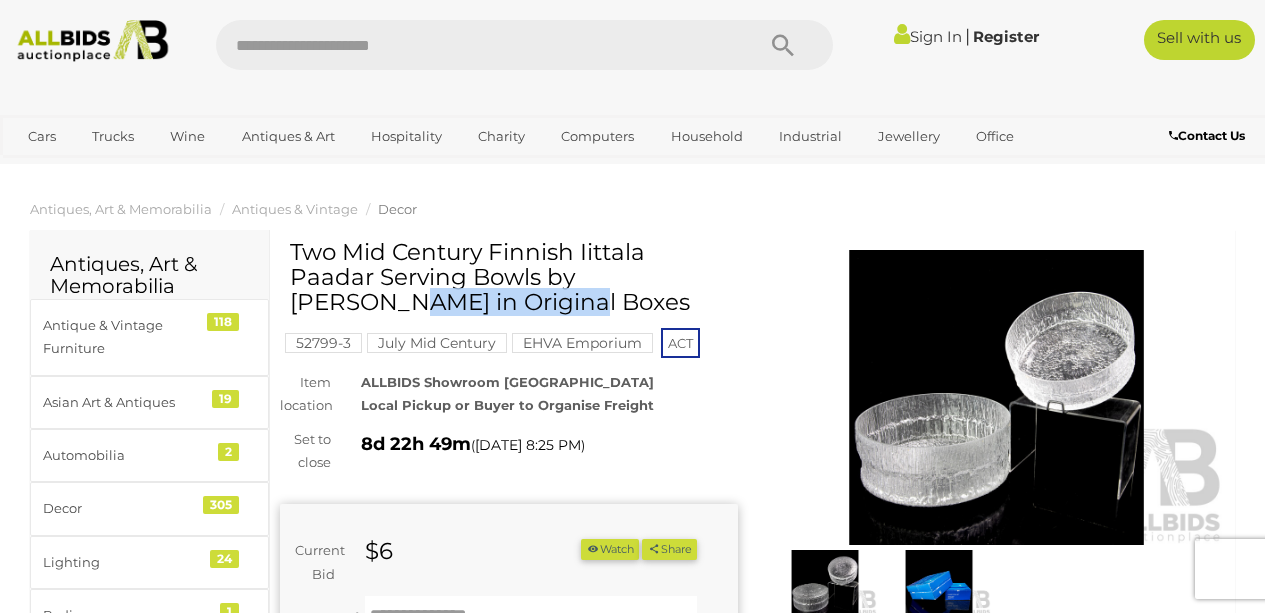 drag, startPoint x: 490, startPoint y: 245, endPoint x: 647, endPoint y: 249, distance: 157.05095 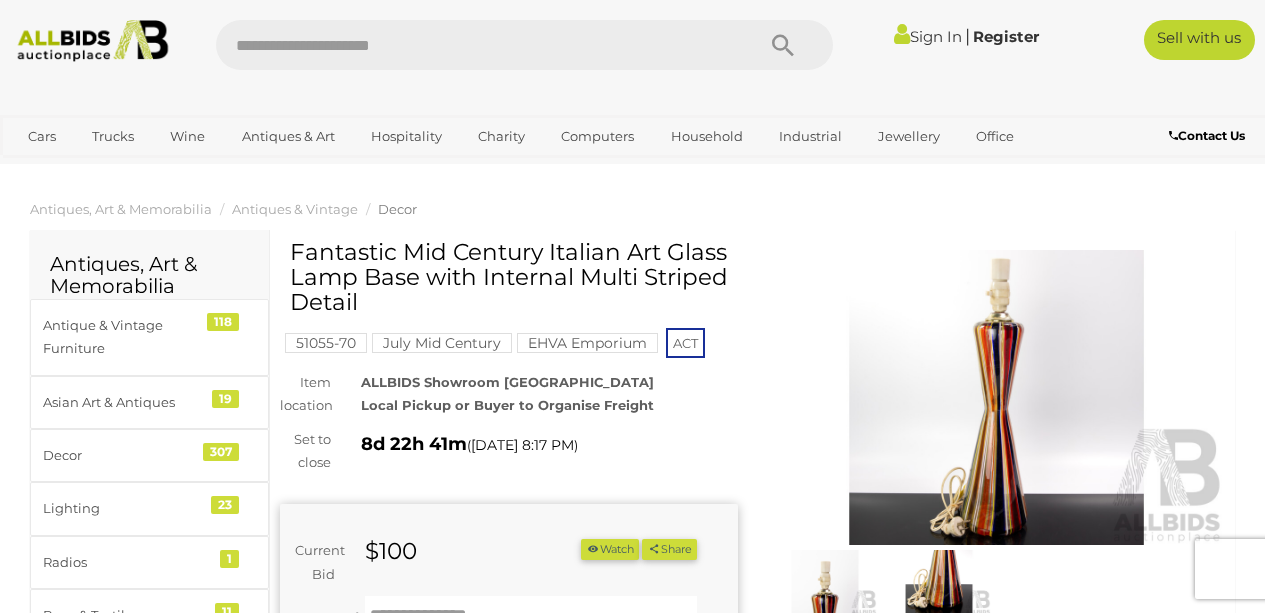 scroll, scrollTop: 0, scrollLeft: 0, axis: both 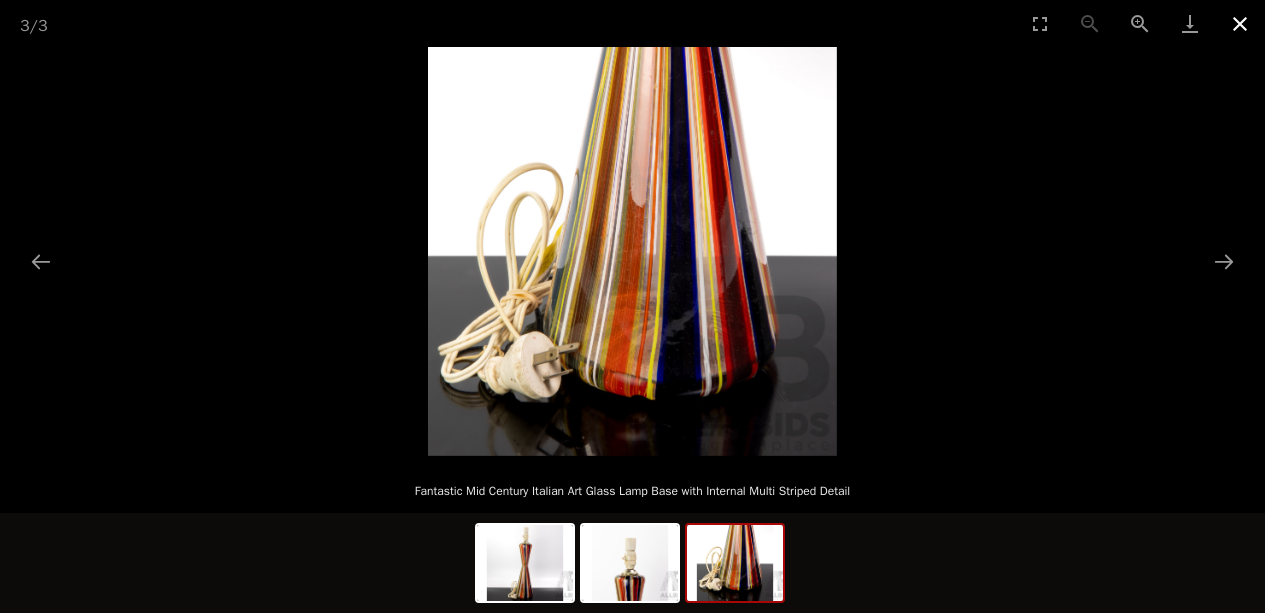 click at bounding box center (1240, 23) 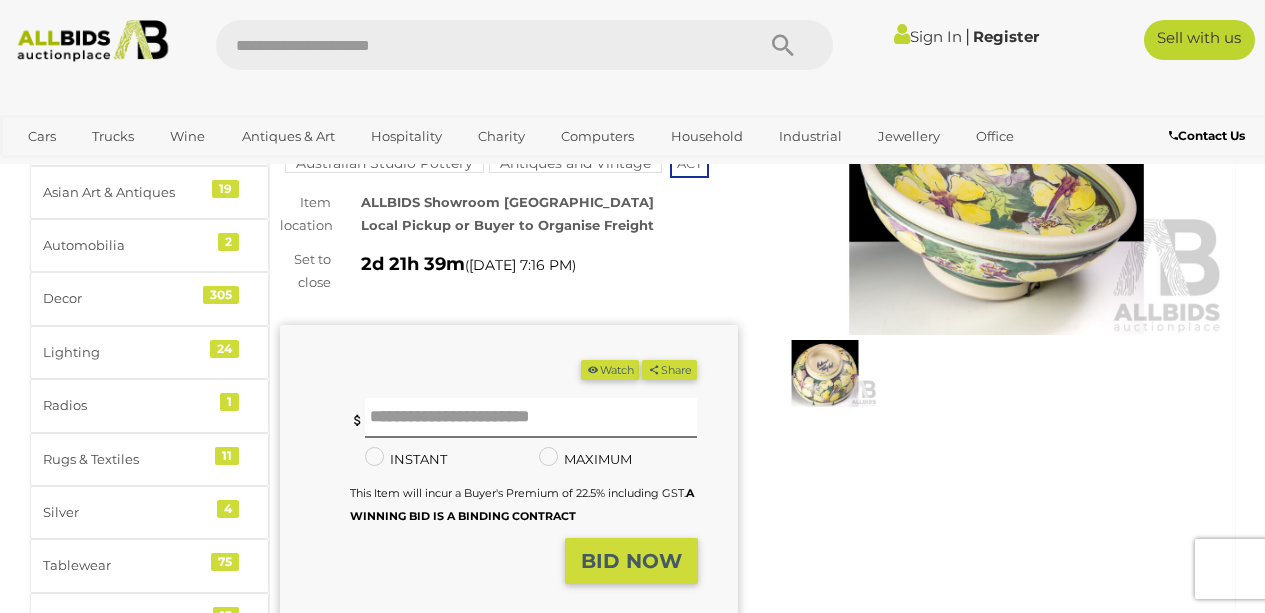 scroll, scrollTop: 0, scrollLeft: 0, axis: both 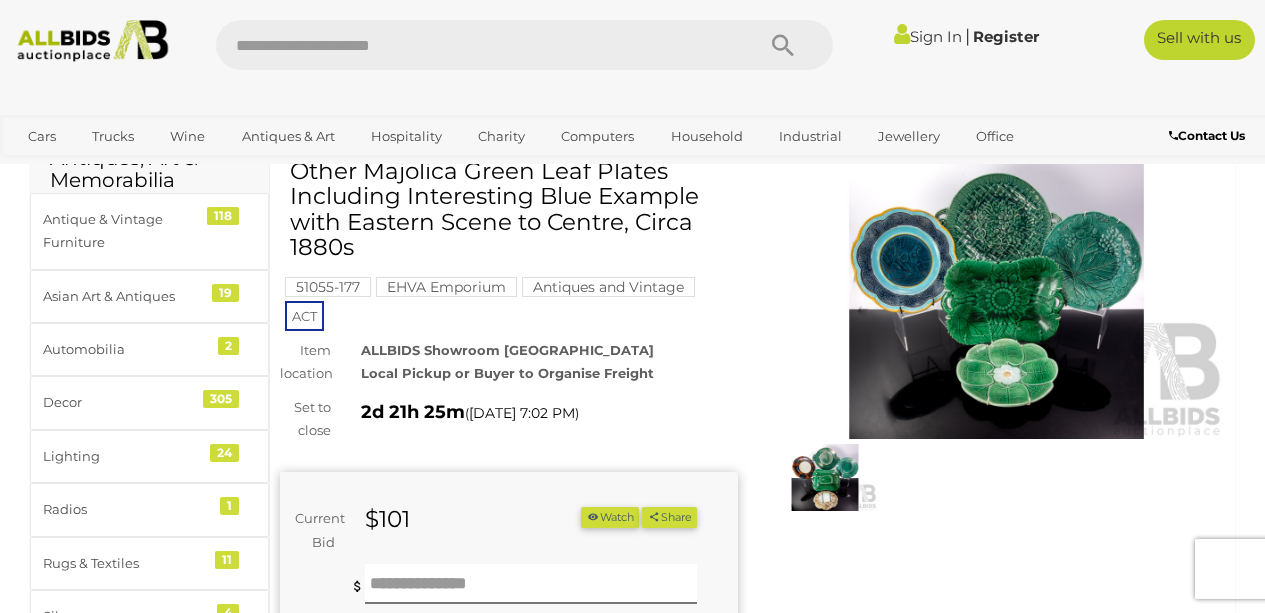 click at bounding box center [997, 291] 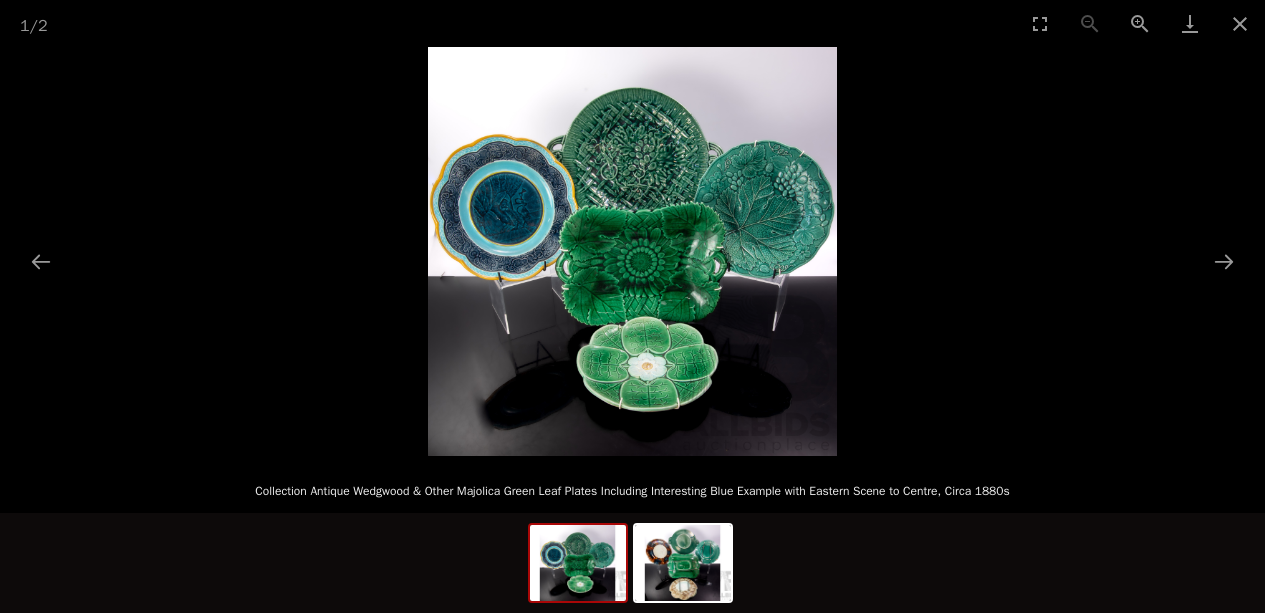 click at bounding box center (632, 251) 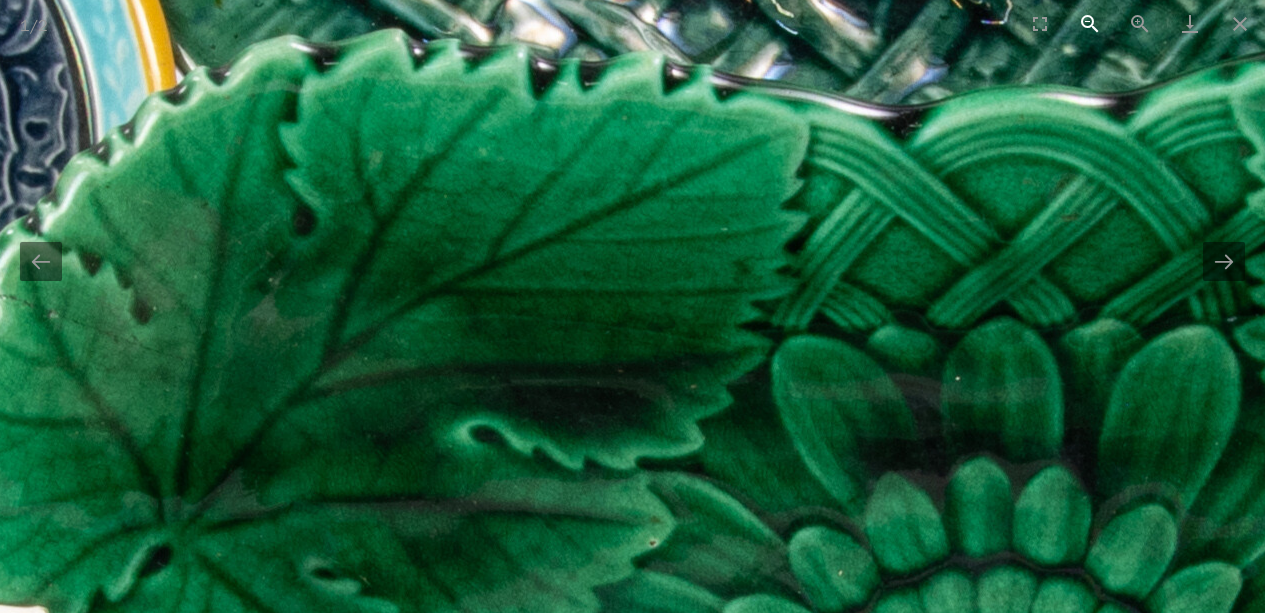 click at bounding box center [1090, 23] 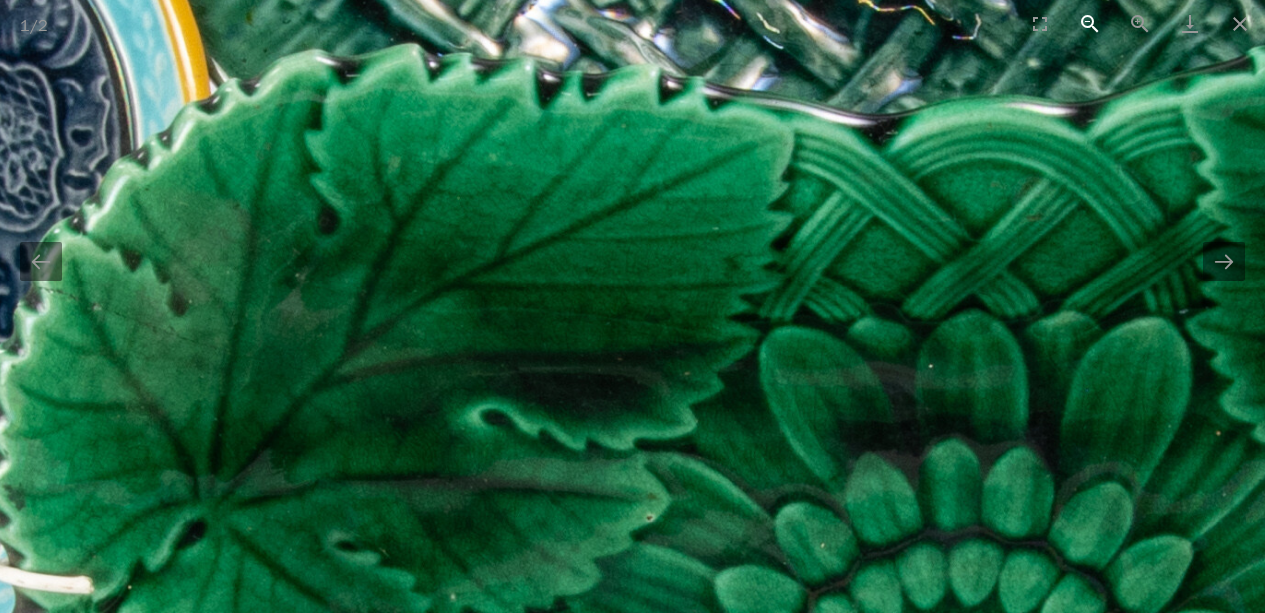 click at bounding box center (1090, 23) 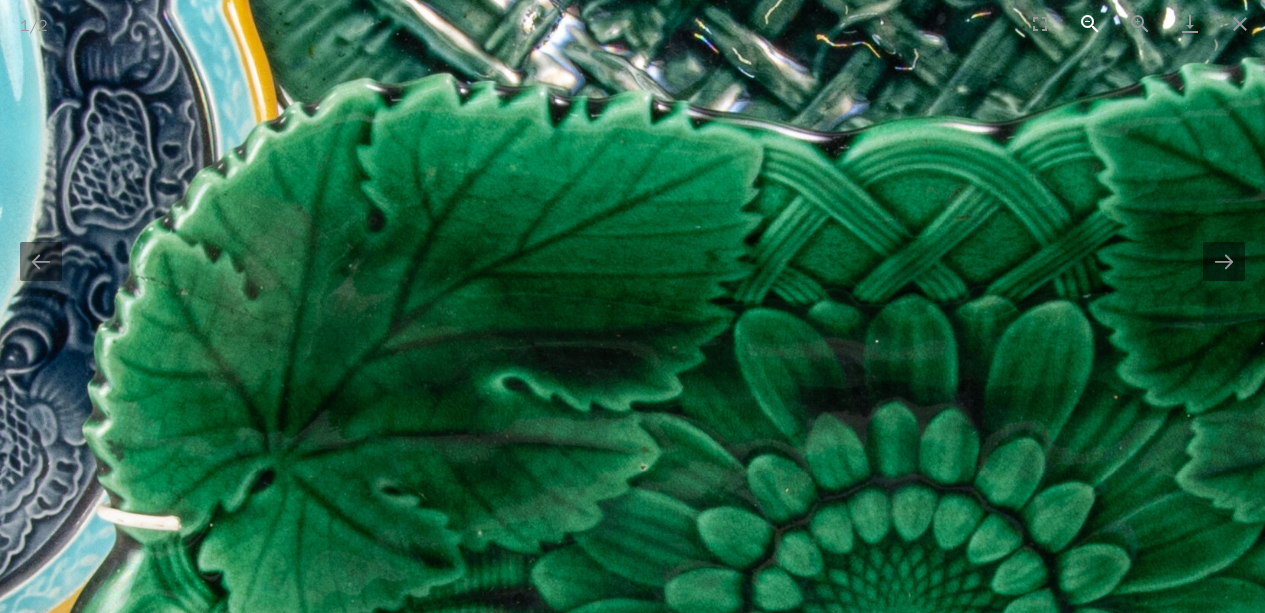 click at bounding box center (1090, 23) 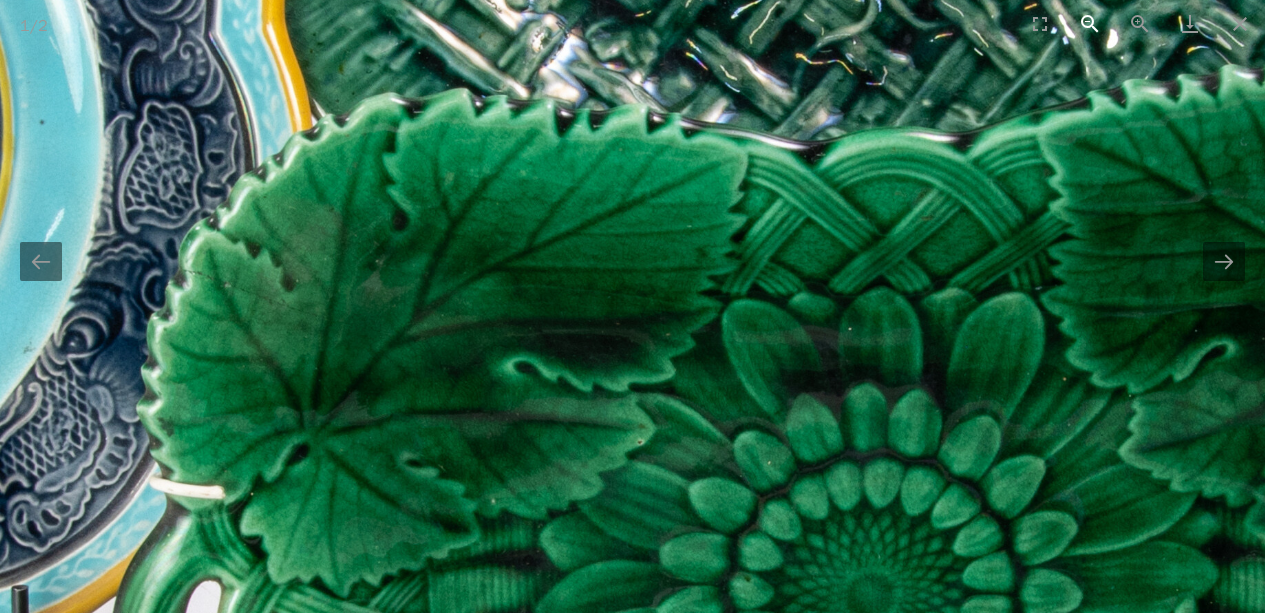 click at bounding box center (1090, 23) 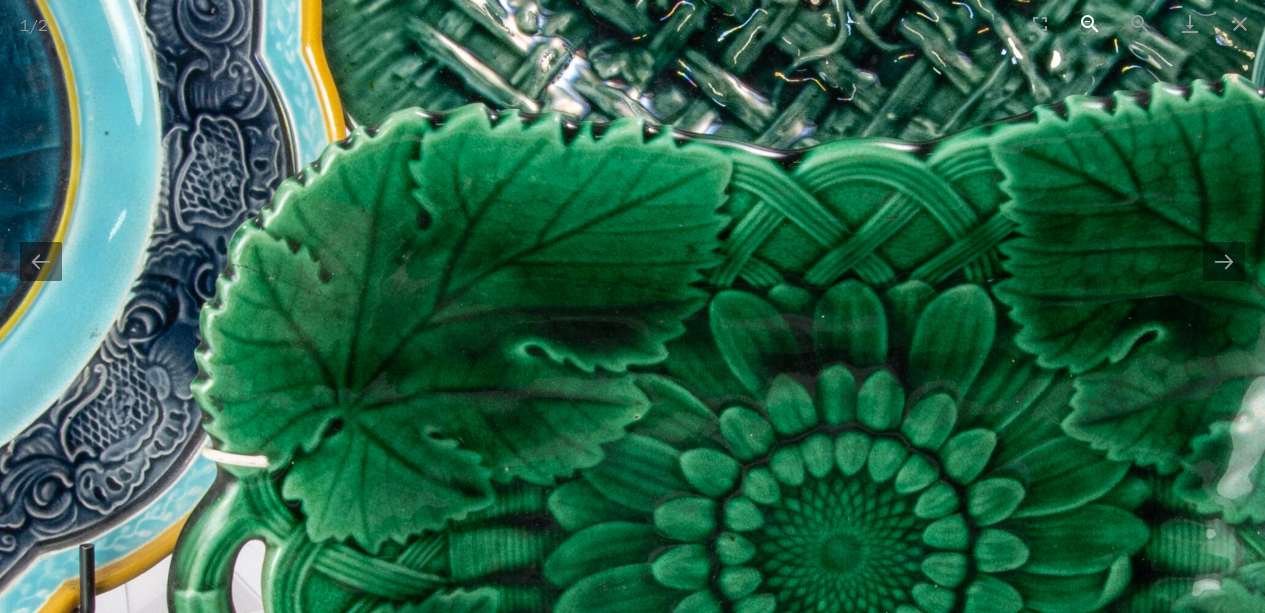 click at bounding box center [1090, 23] 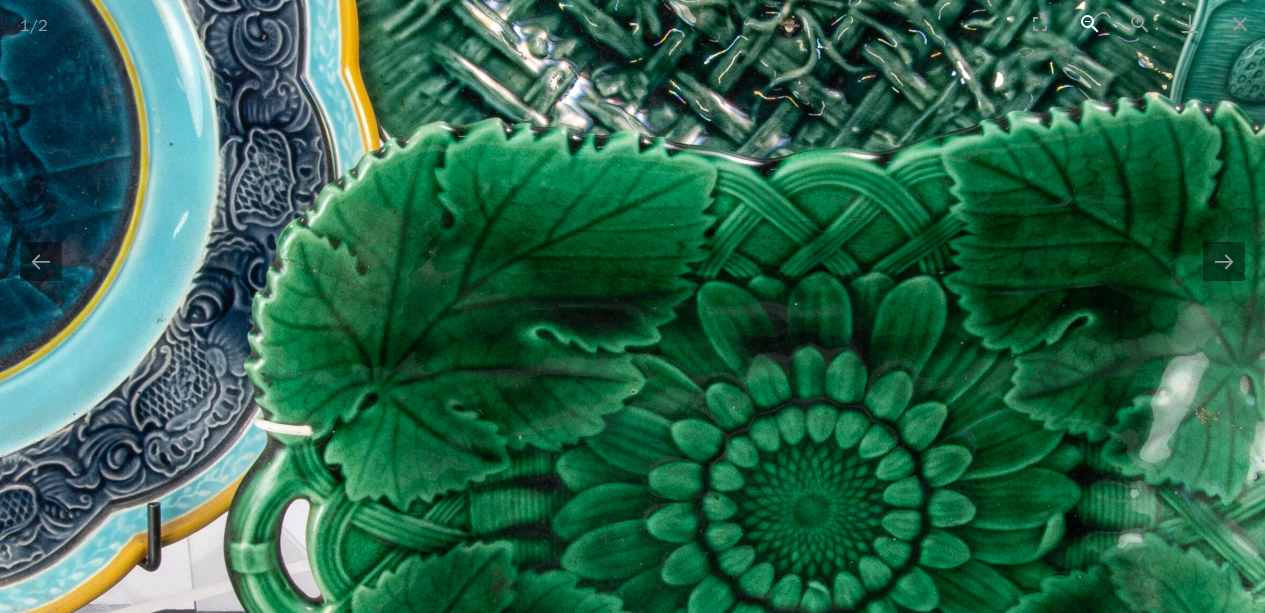 click at bounding box center [1090, 23] 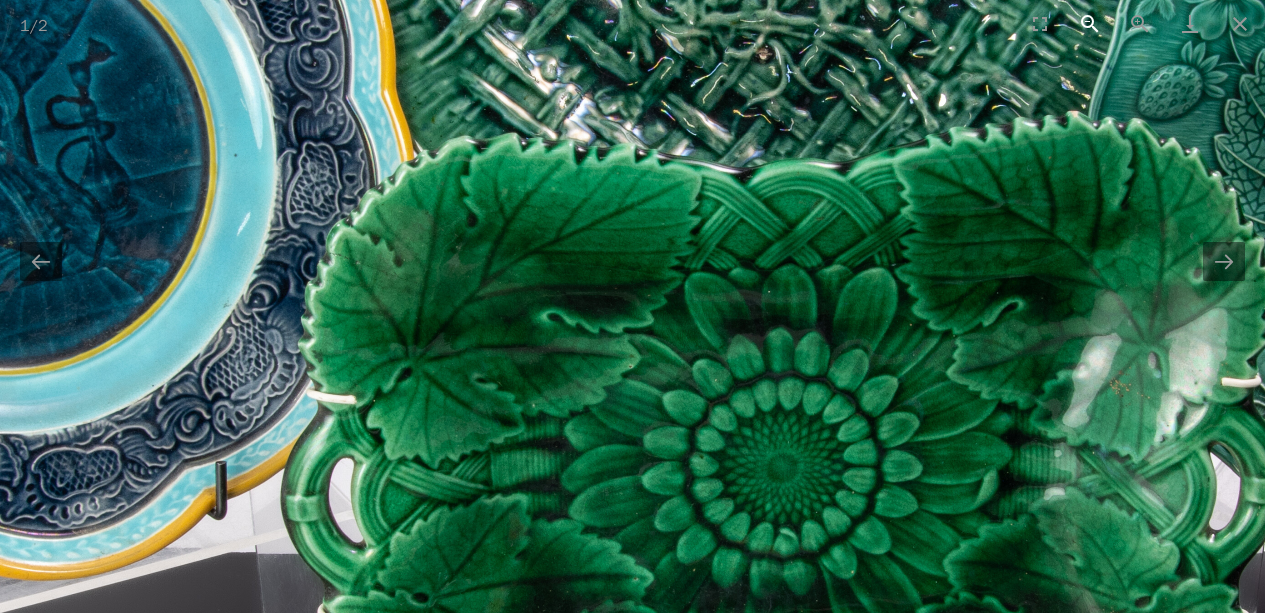 click at bounding box center (1090, 23) 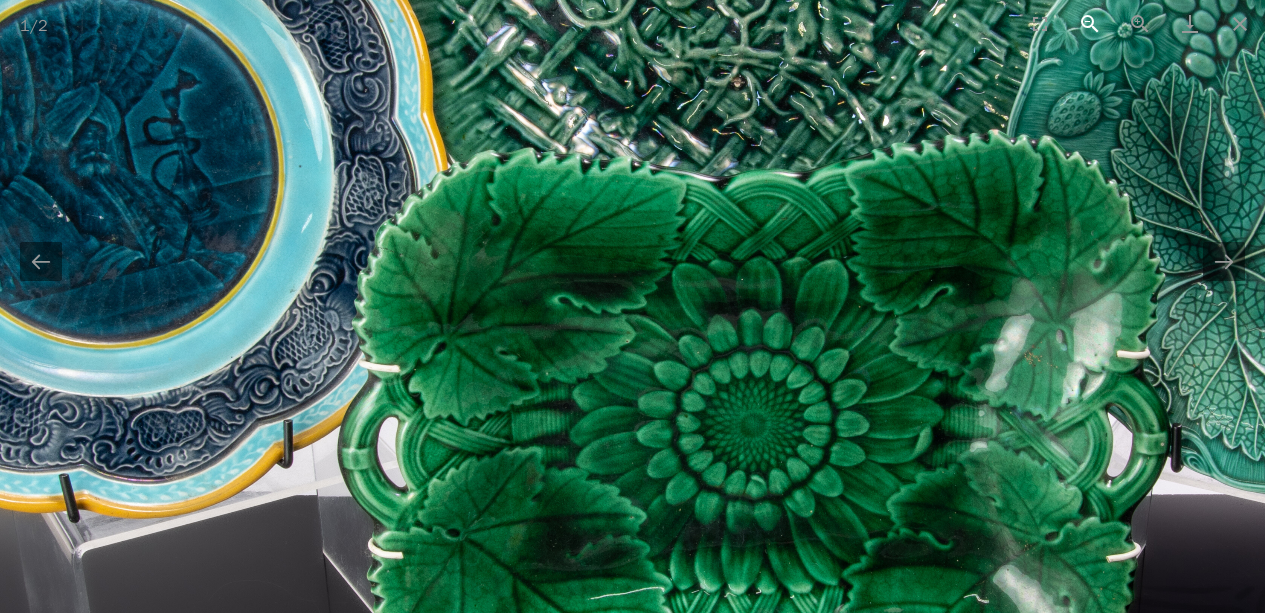 click at bounding box center [1090, 23] 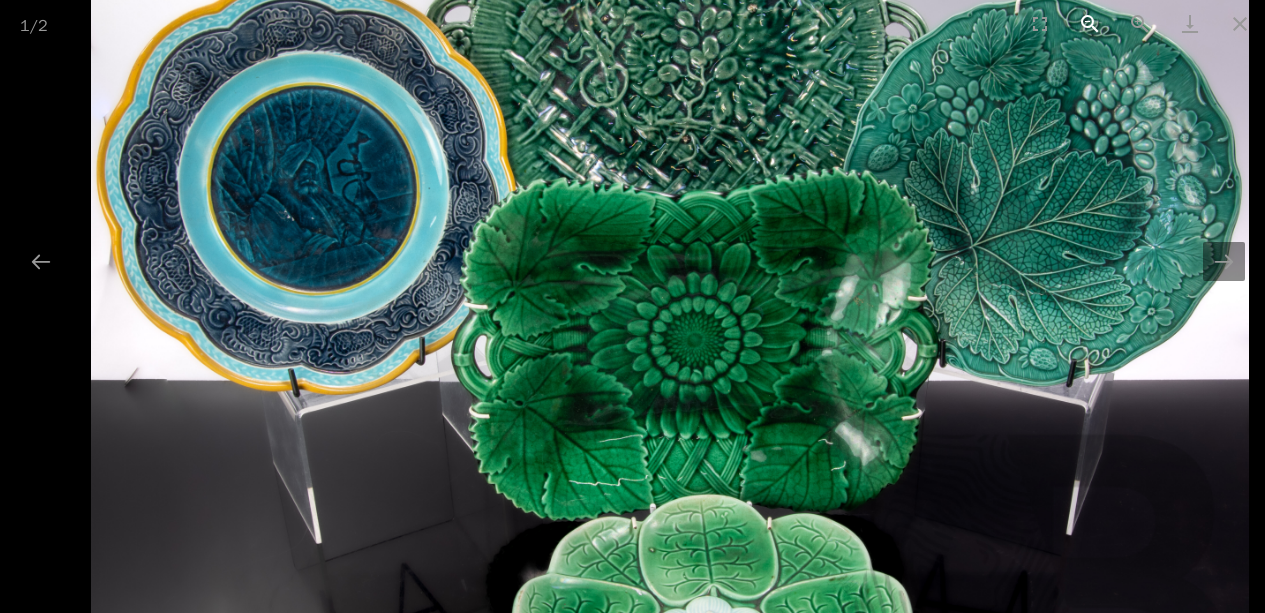 click at bounding box center [1090, 23] 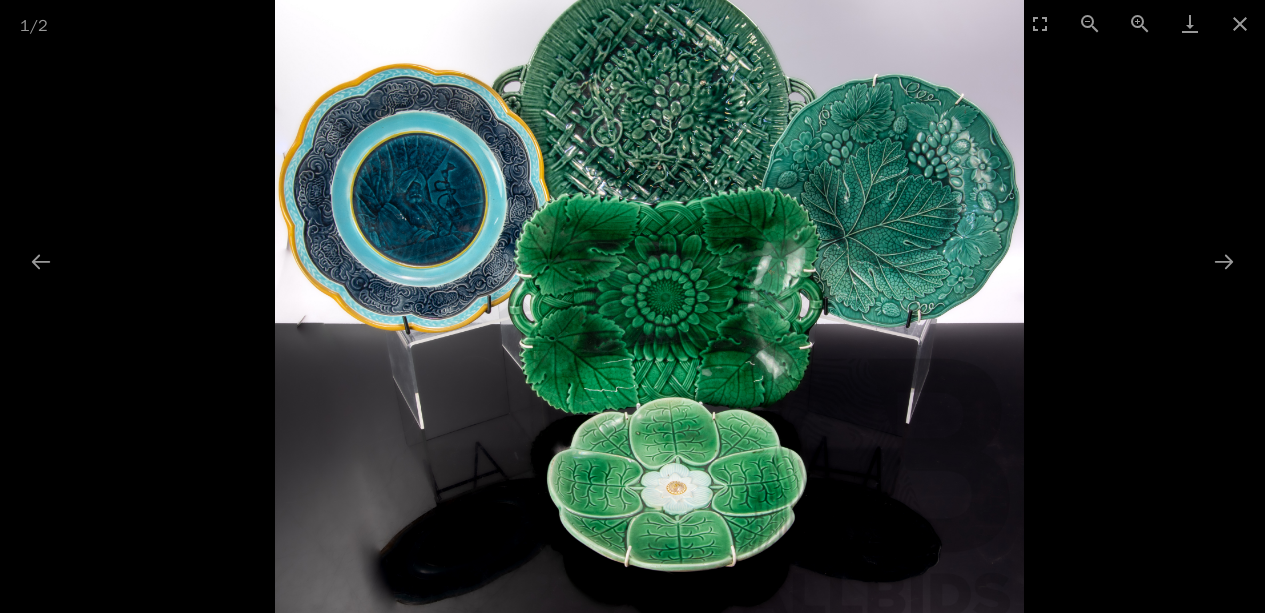 click at bounding box center (649, 278) 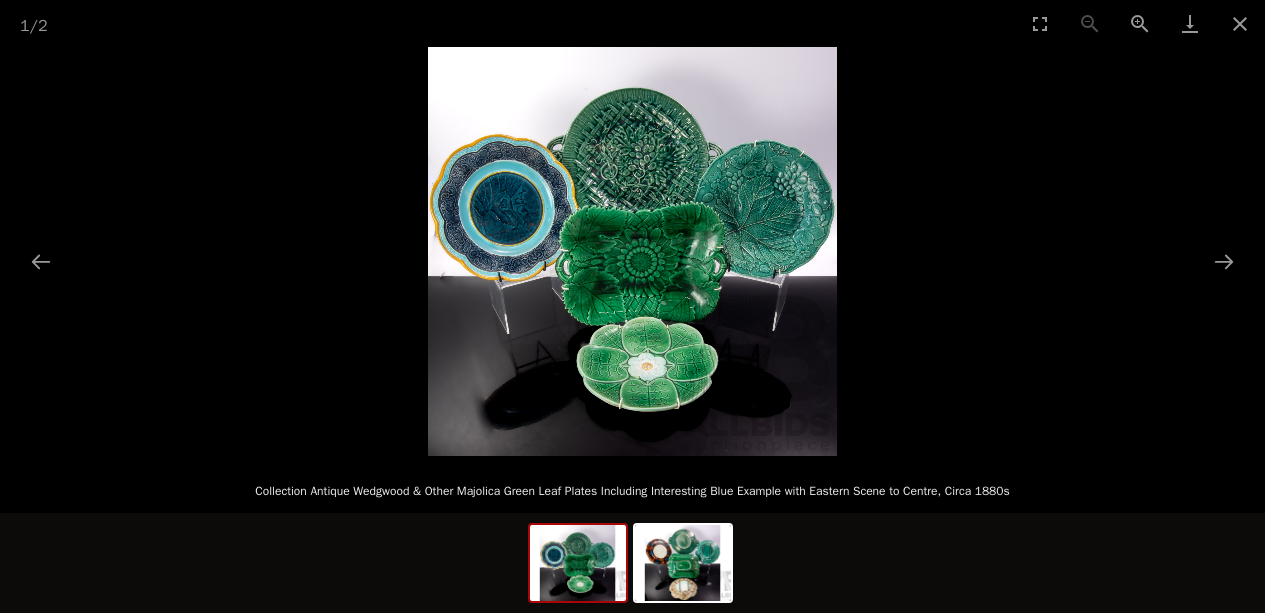 click at bounding box center (632, 251) 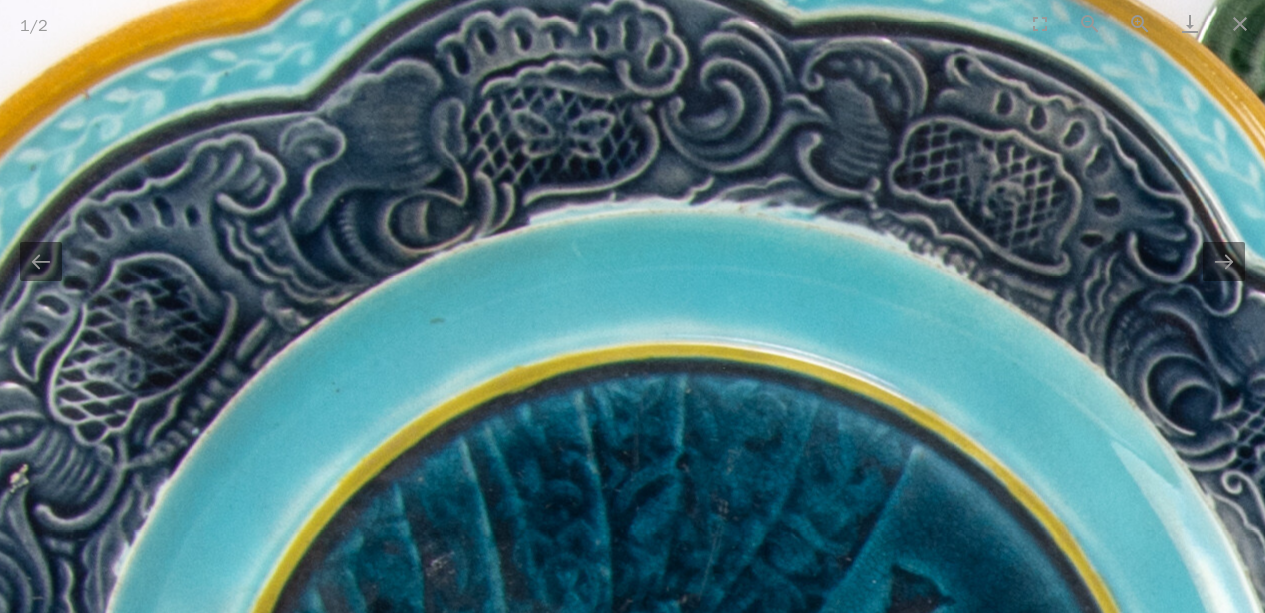 scroll, scrollTop: 0, scrollLeft: 0, axis: both 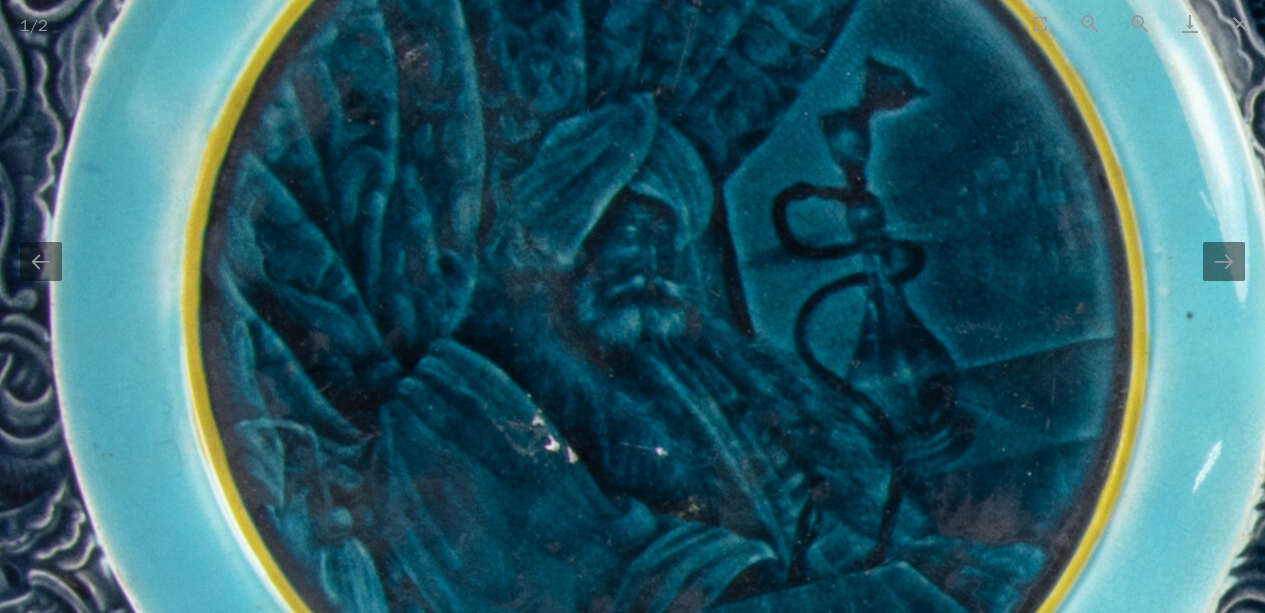drag, startPoint x: 587, startPoint y: 355, endPoint x: 561, endPoint y: -153, distance: 508.66492 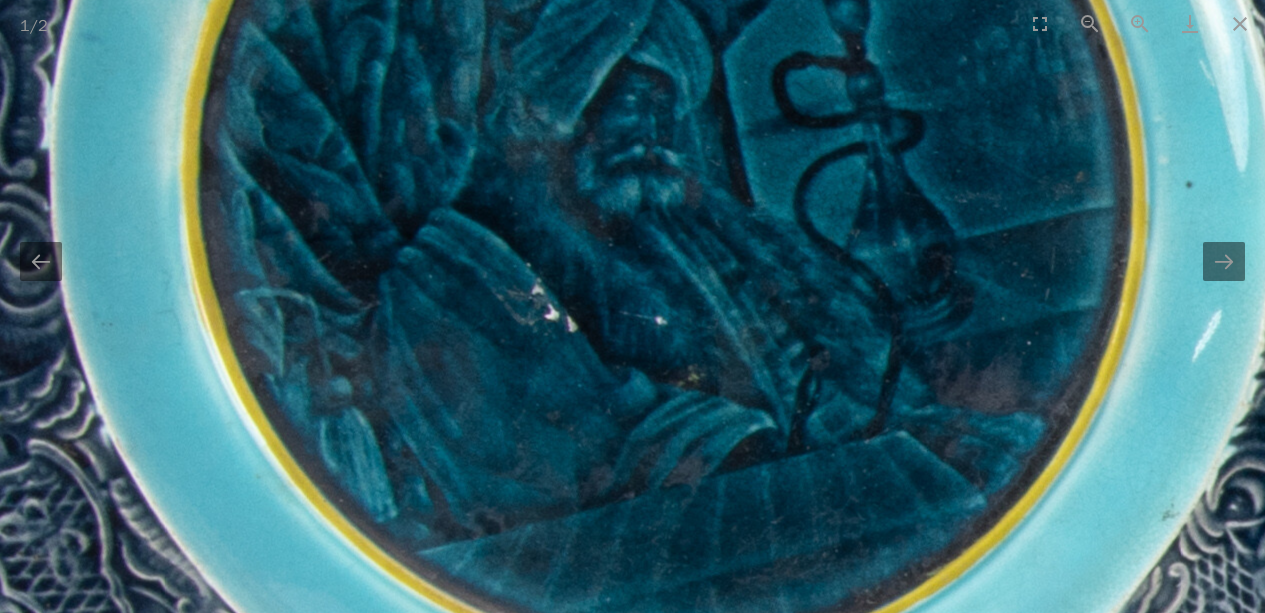 click at bounding box center [2280, 737] 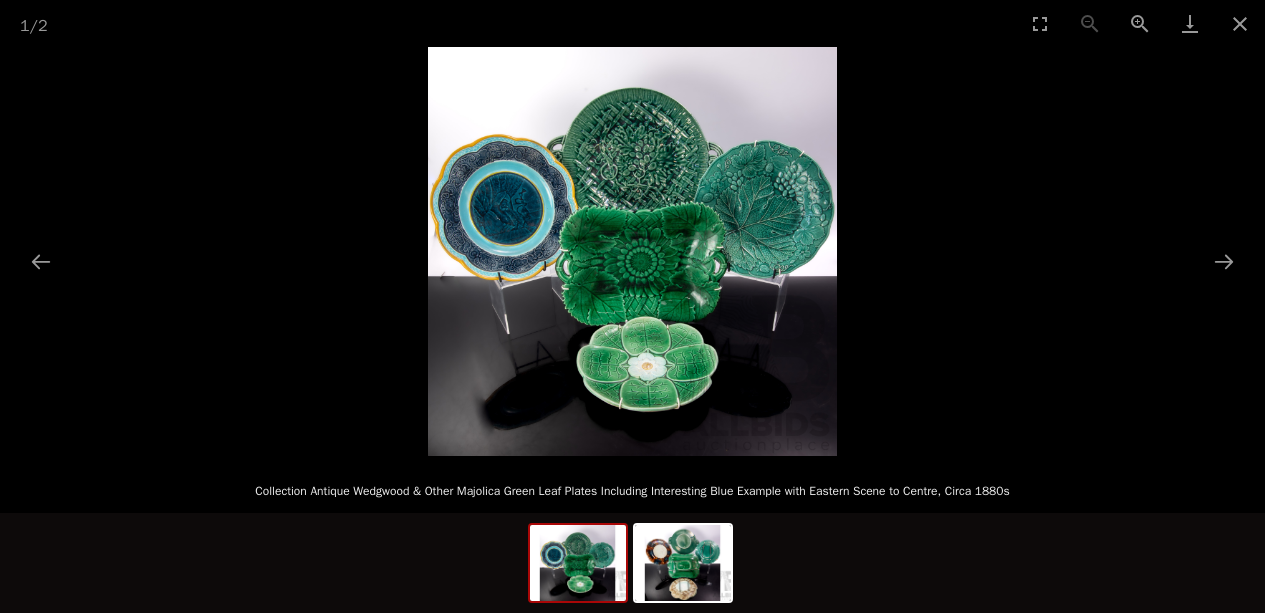 click at bounding box center (632, 251) 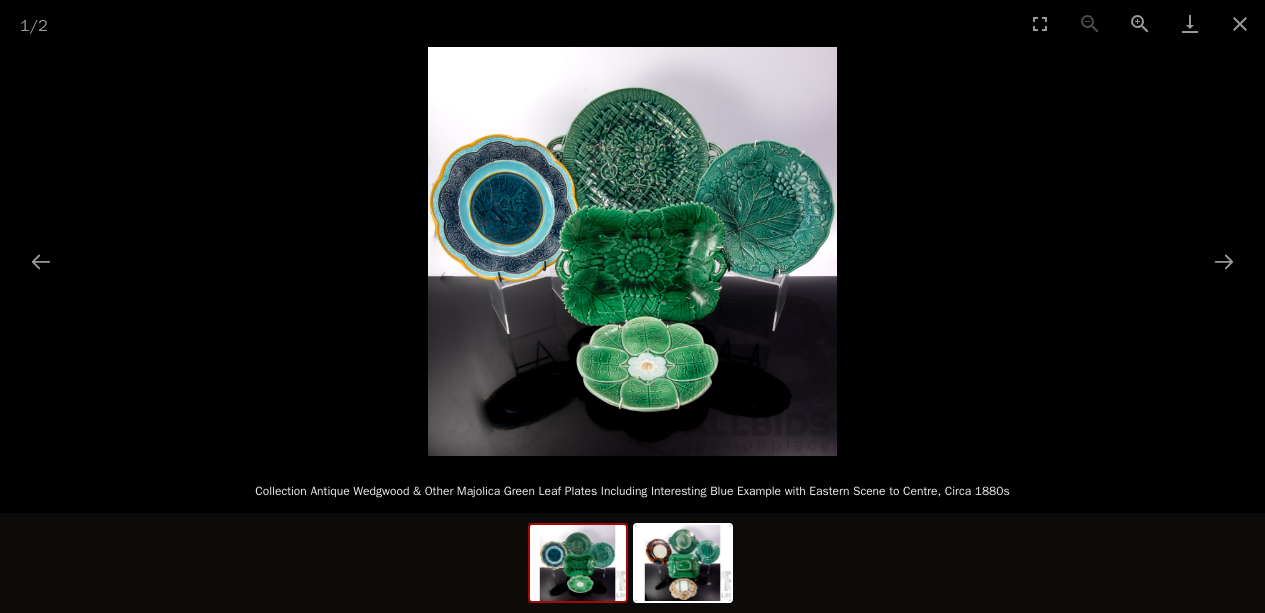 scroll, scrollTop: 0, scrollLeft: 0, axis: both 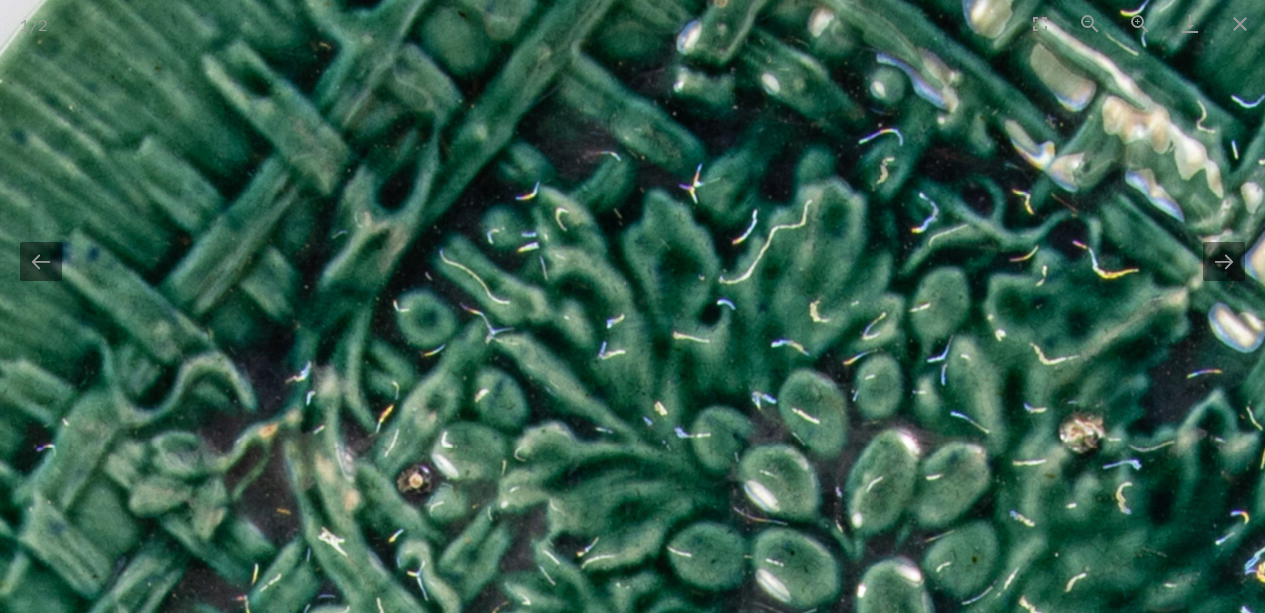 click at bounding box center [709, 1801] 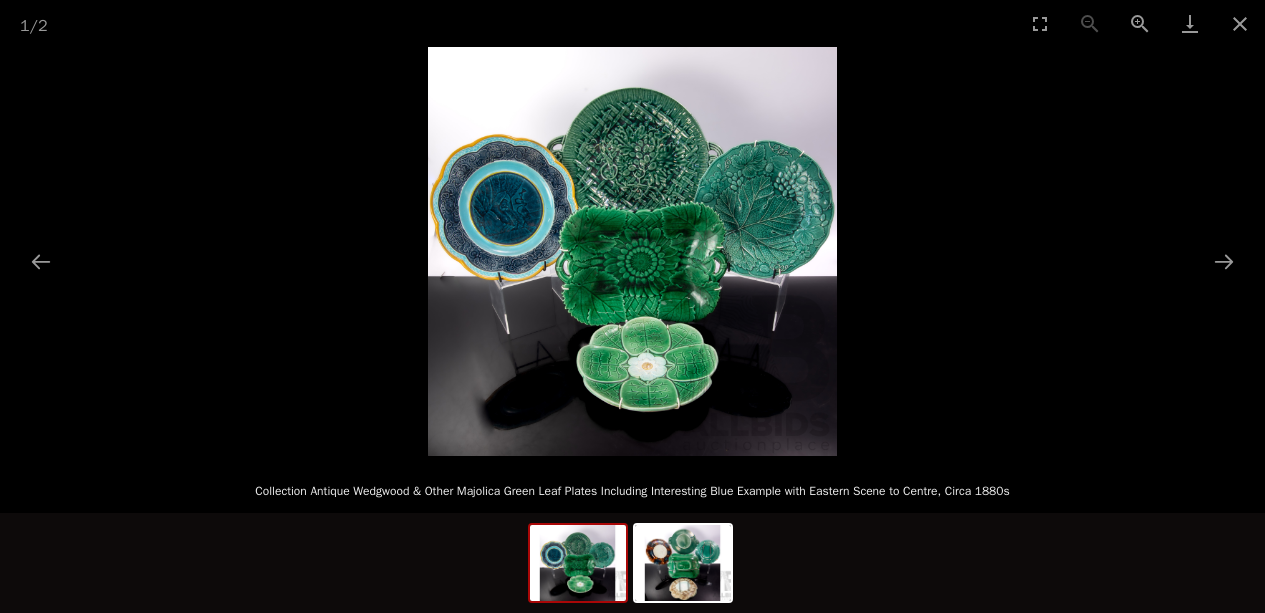 click at bounding box center (632, 251) 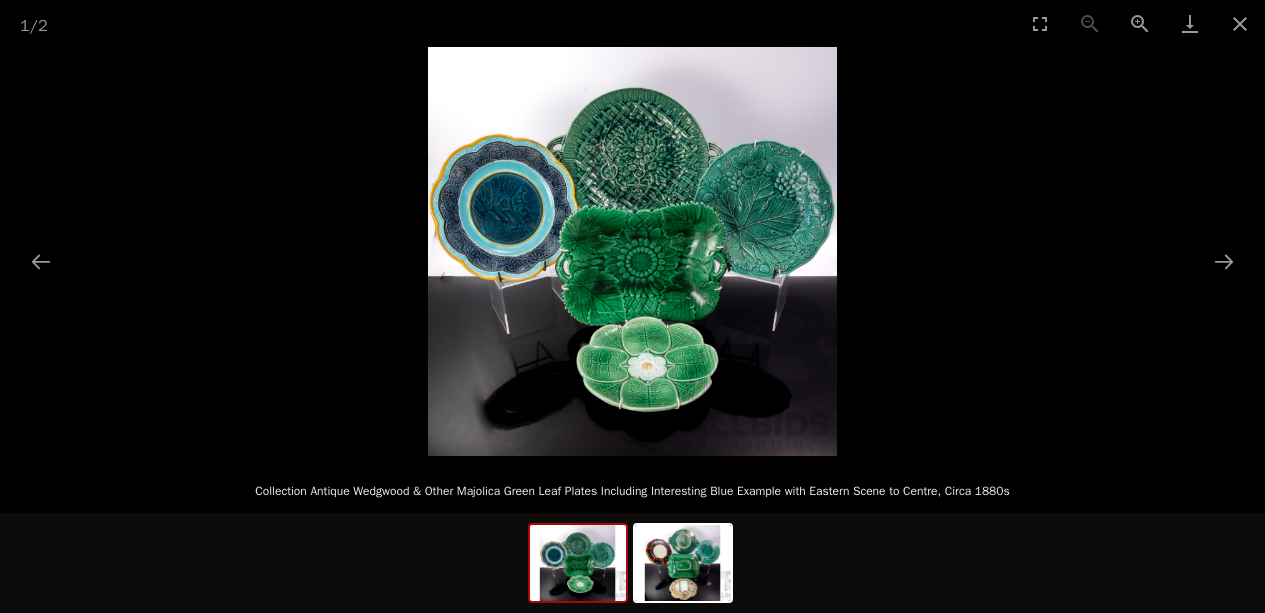 scroll, scrollTop: 0, scrollLeft: 0, axis: both 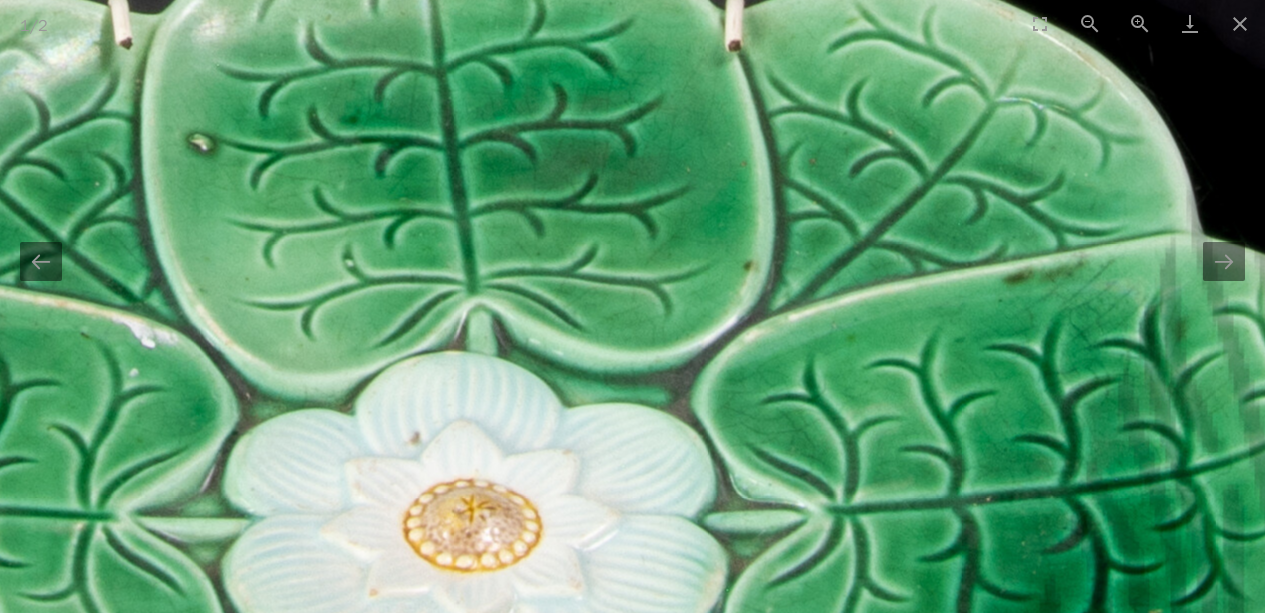 click at bounding box center [283, -943] 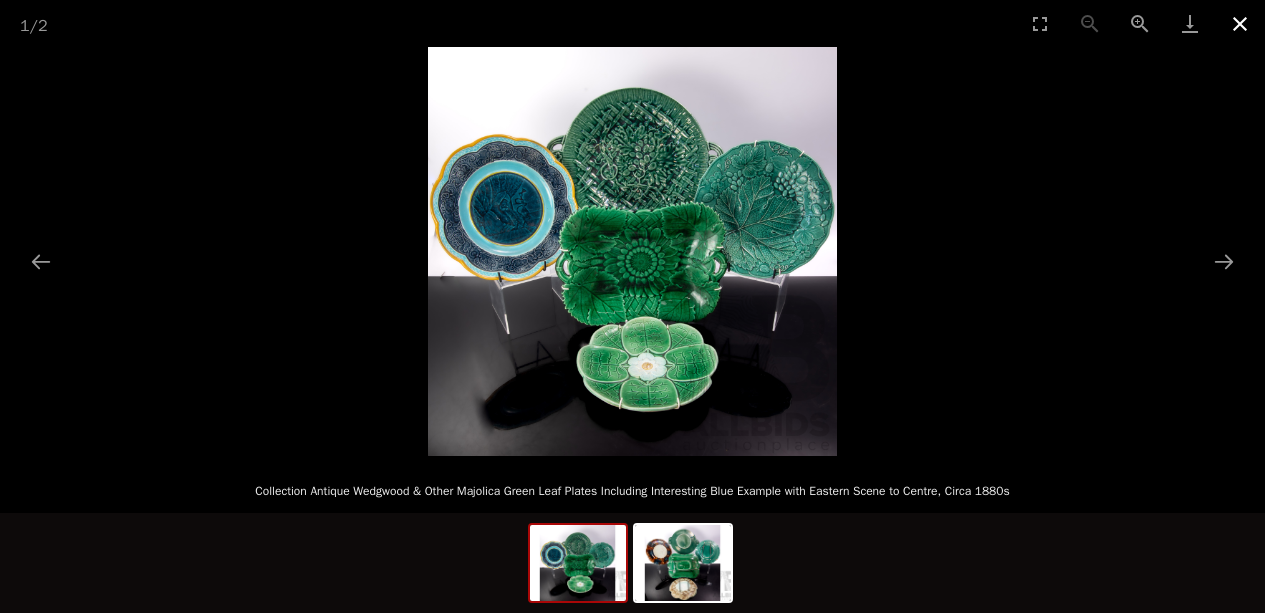 click at bounding box center [1240, 23] 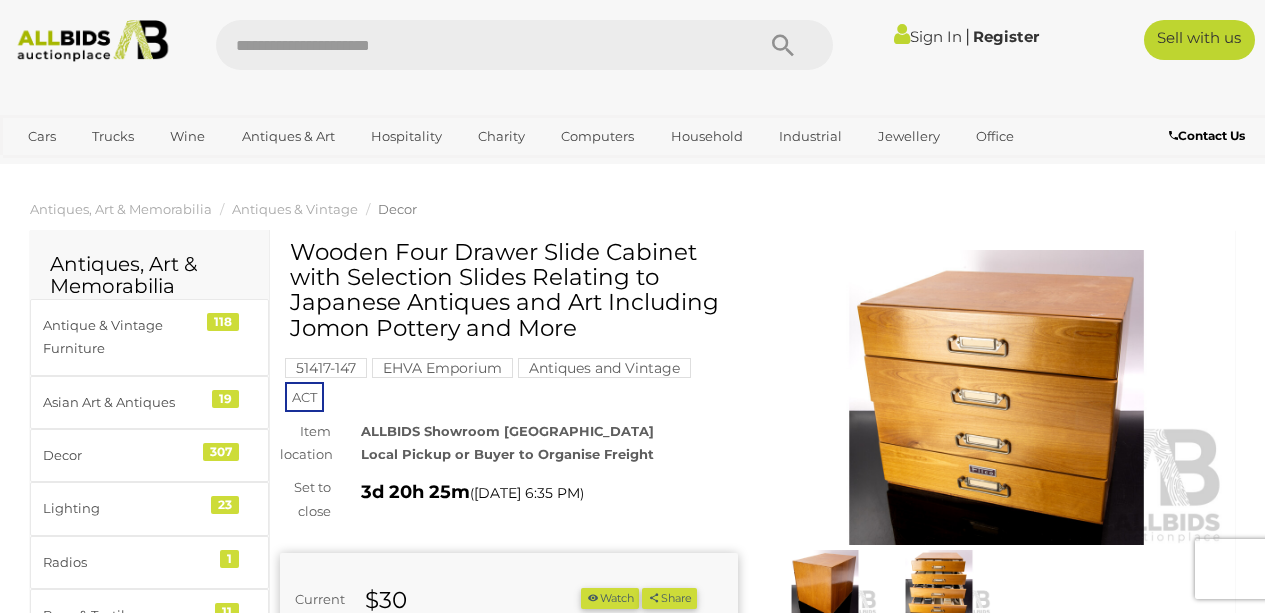 scroll, scrollTop: 0, scrollLeft: 0, axis: both 